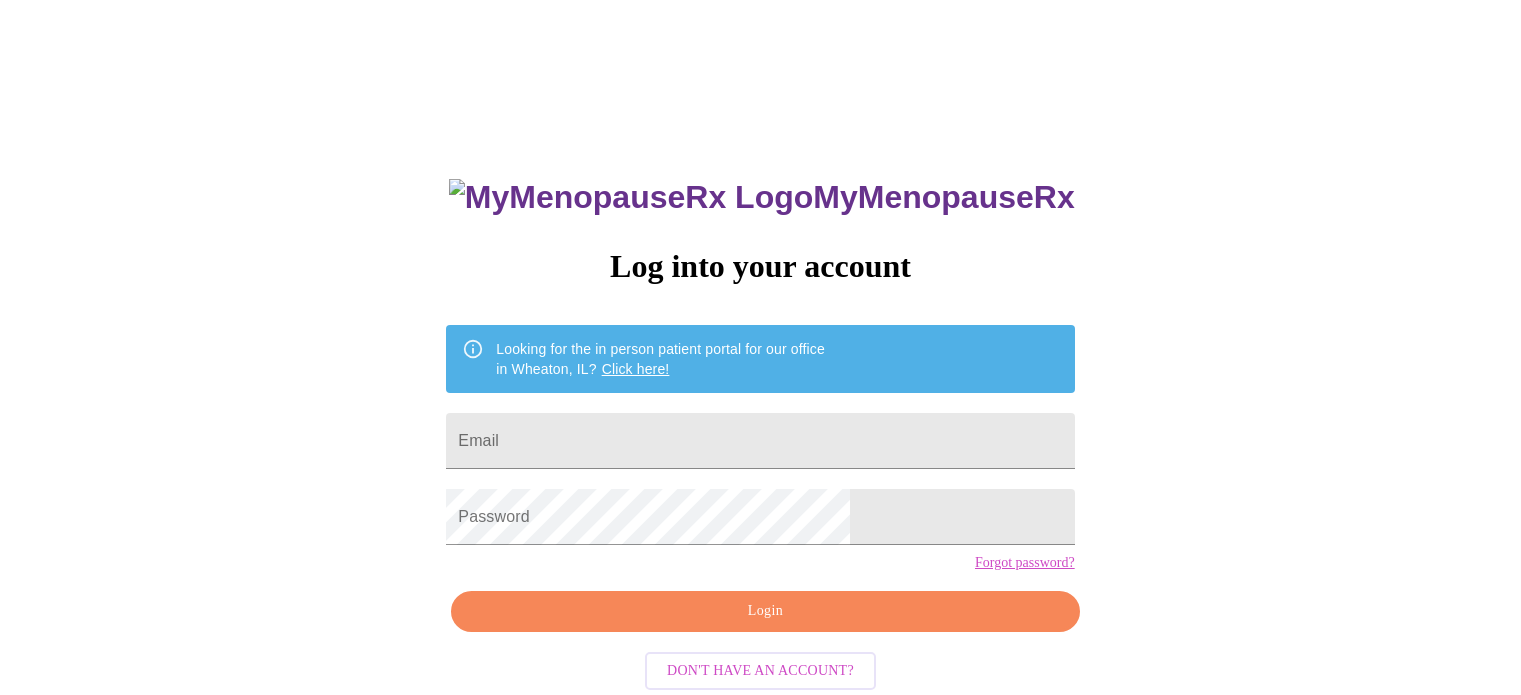 scroll, scrollTop: 0, scrollLeft: 0, axis: both 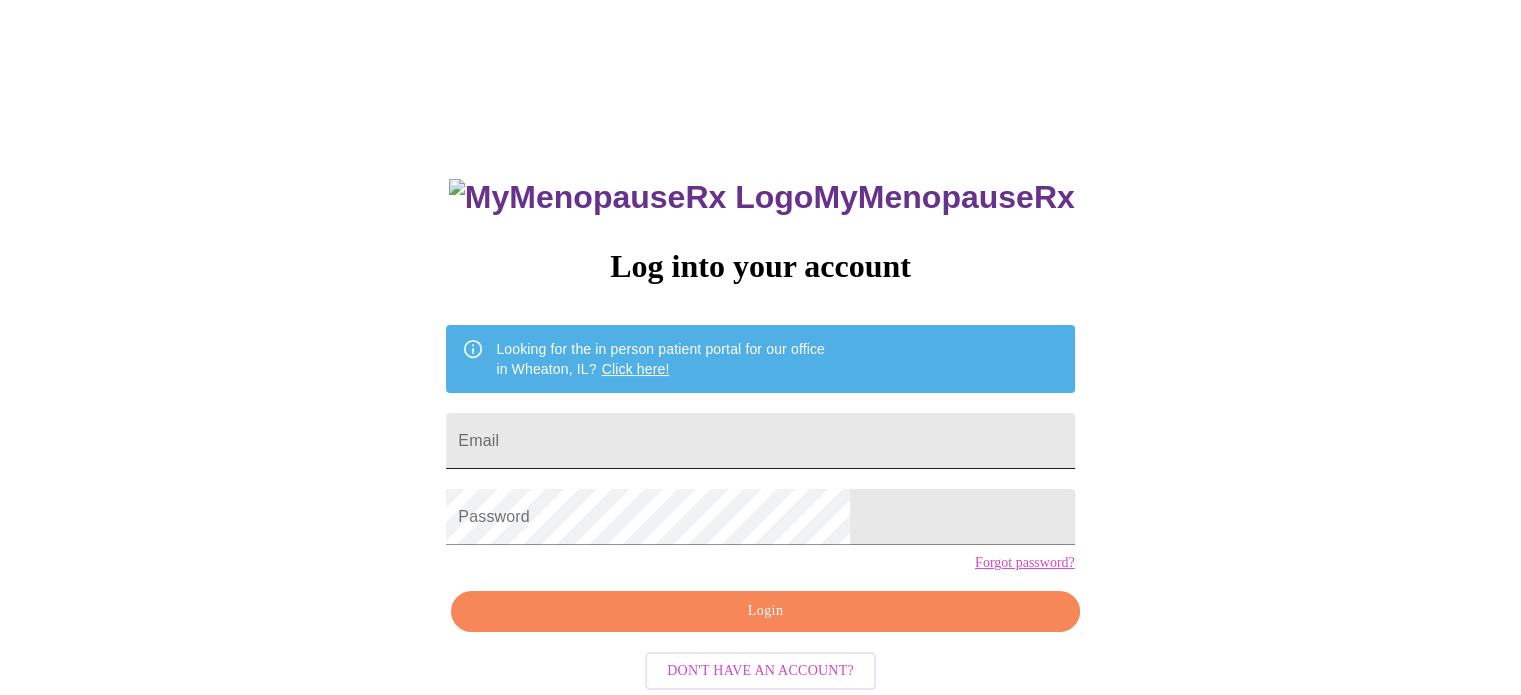 click on "Email" at bounding box center (760, 441) 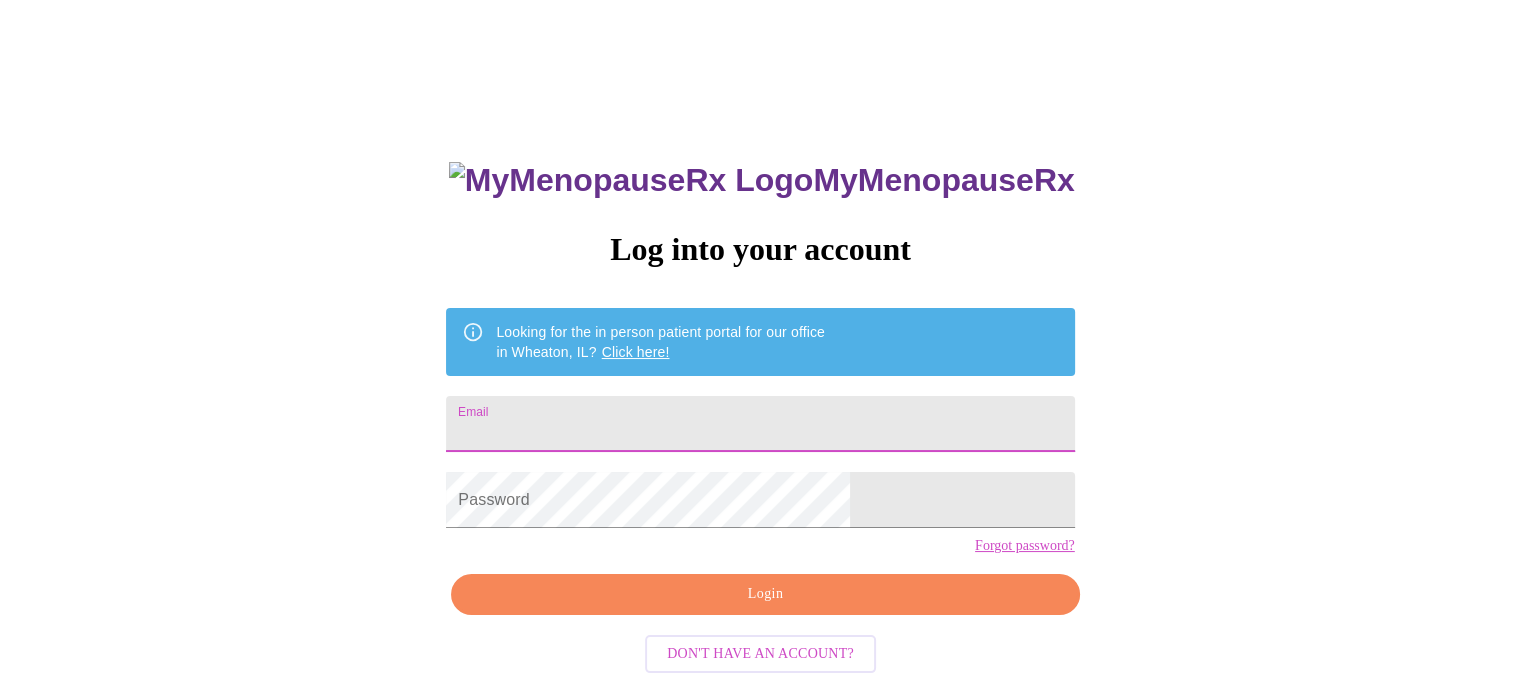 scroll, scrollTop: 38, scrollLeft: 0, axis: vertical 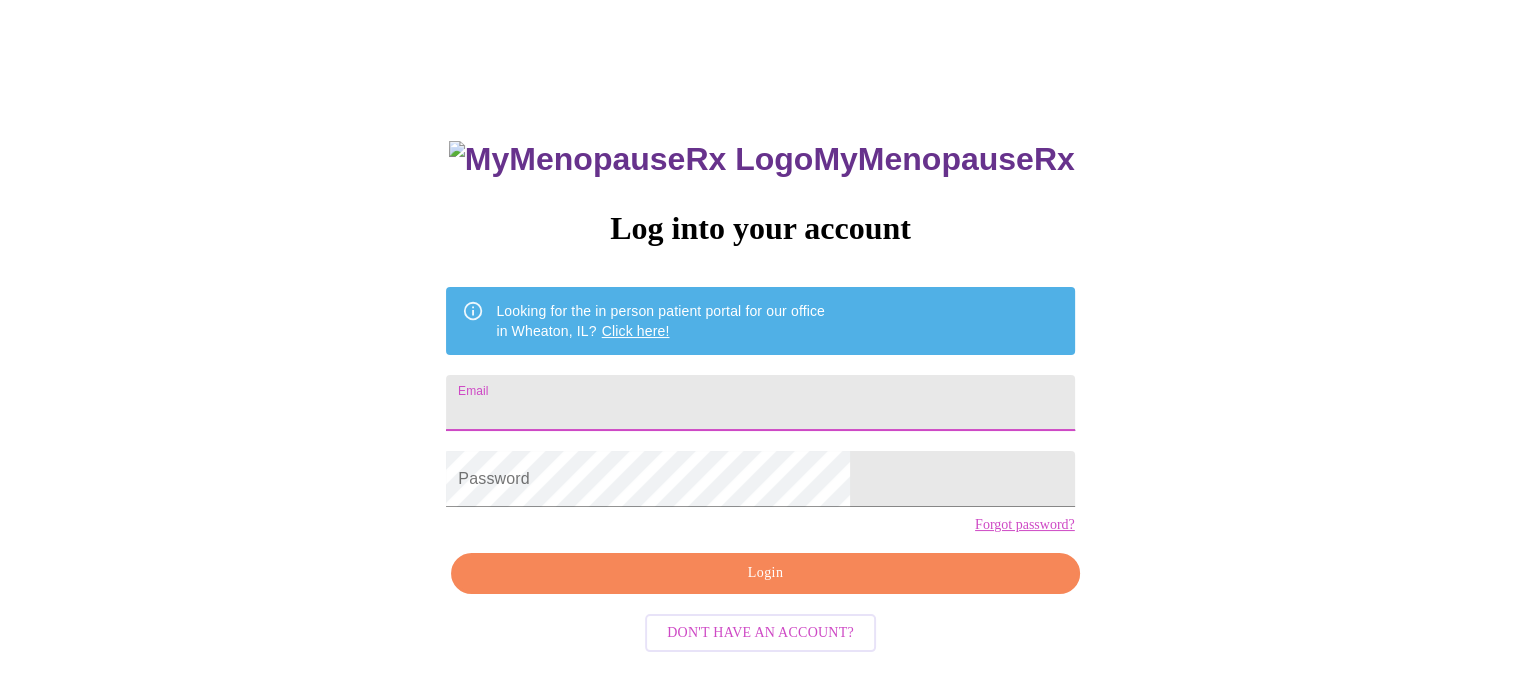 click on "Email" at bounding box center [760, 403] 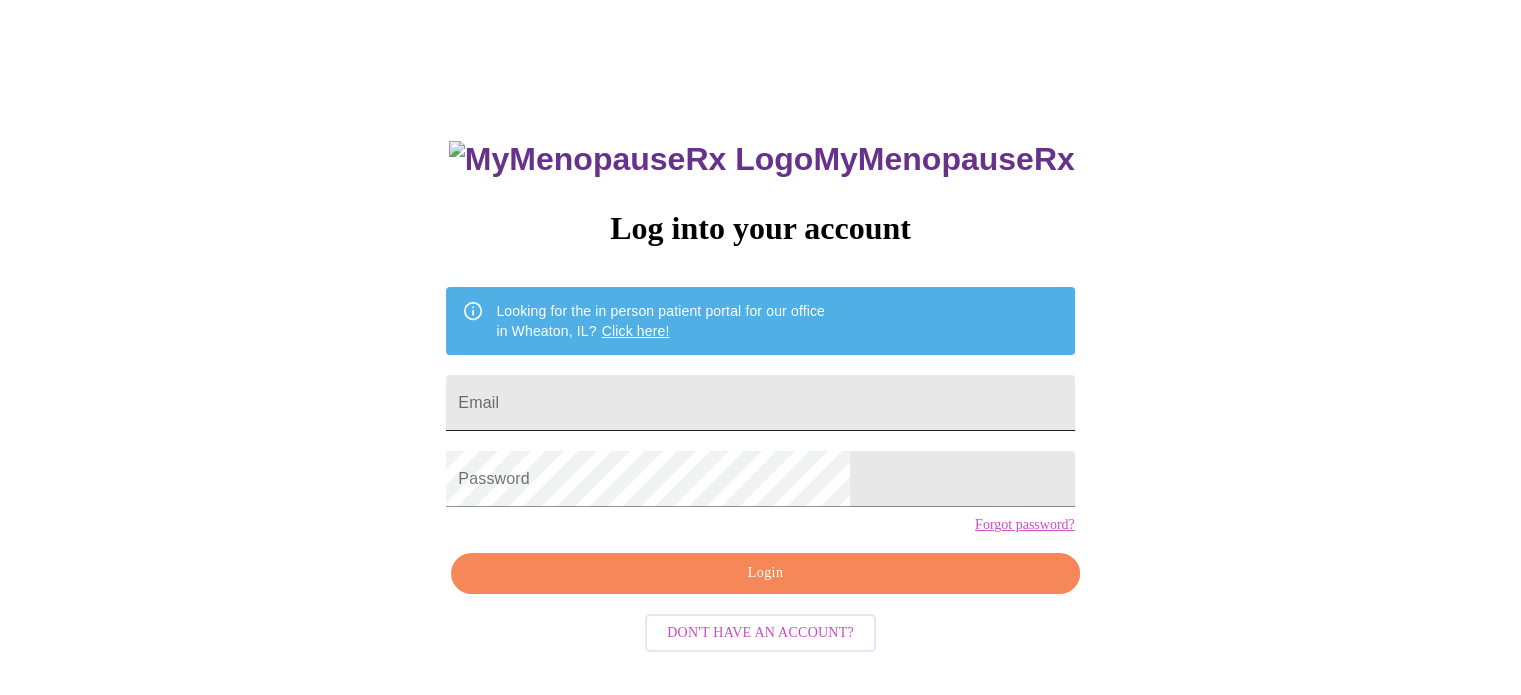 click on "Email" at bounding box center (760, 403) 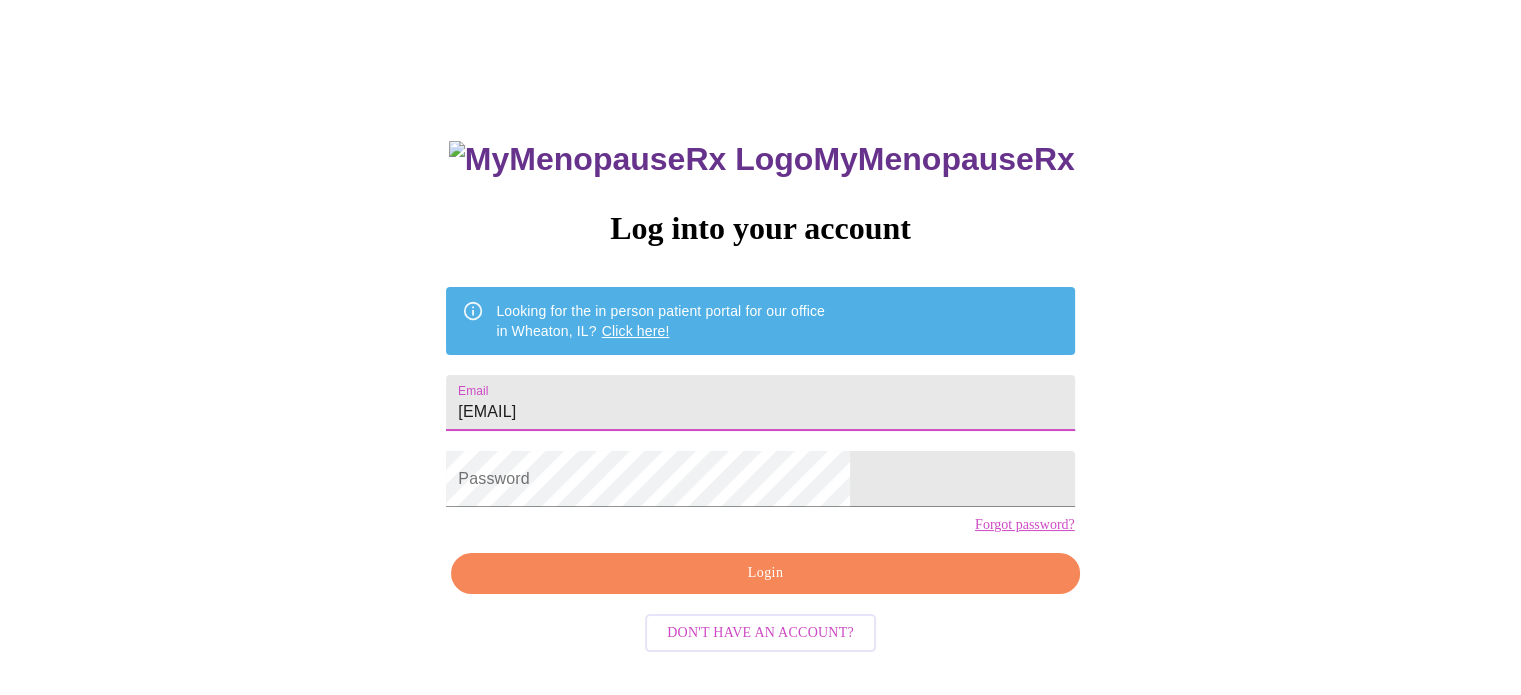type on "[EMAIL]" 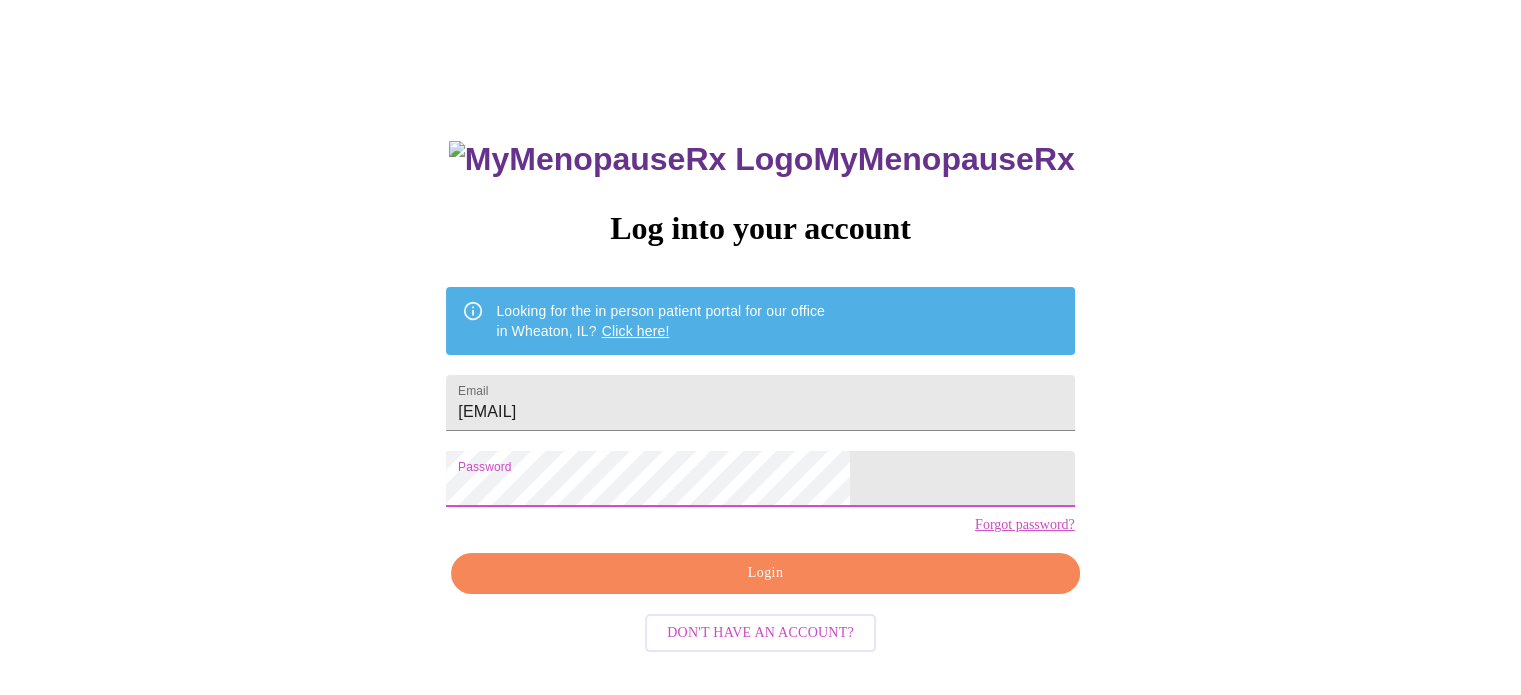 click on "Login" at bounding box center (765, 573) 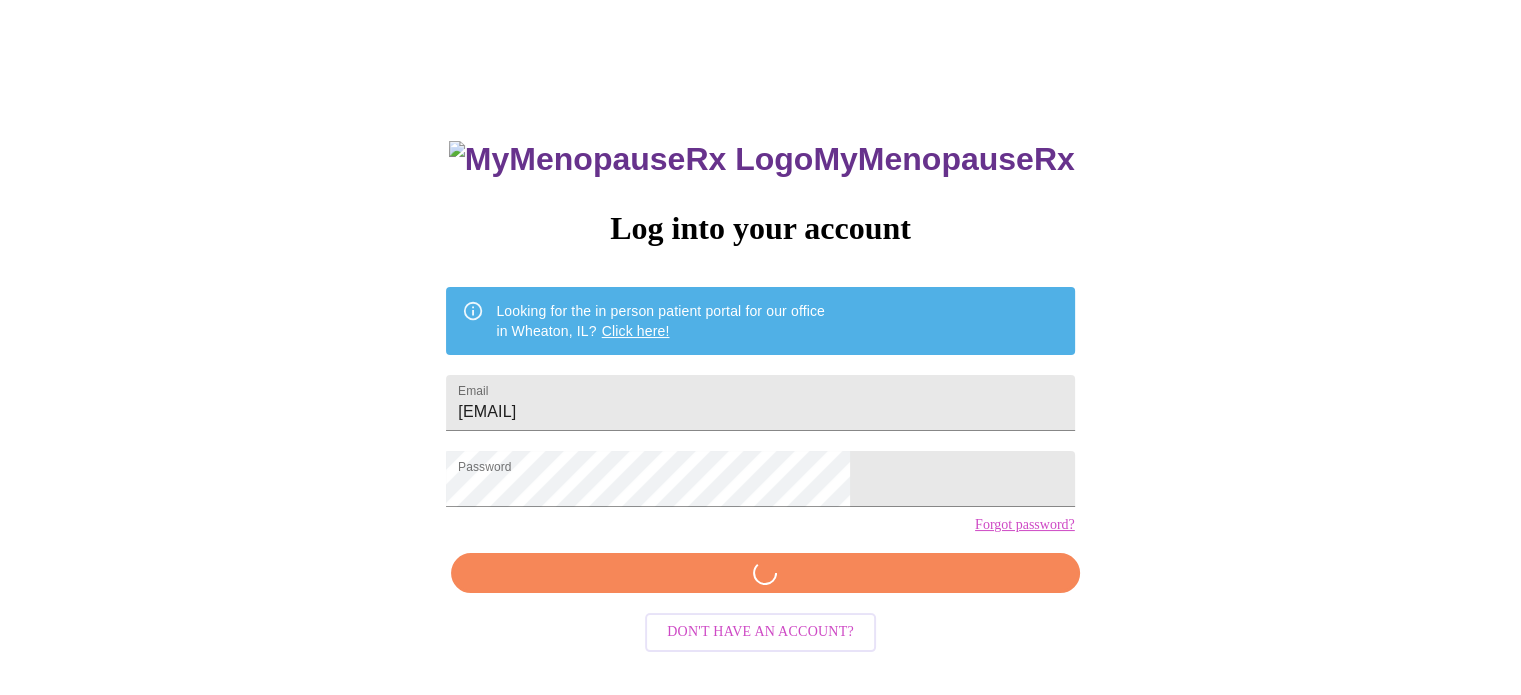 scroll, scrollTop: 37, scrollLeft: 0, axis: vertical 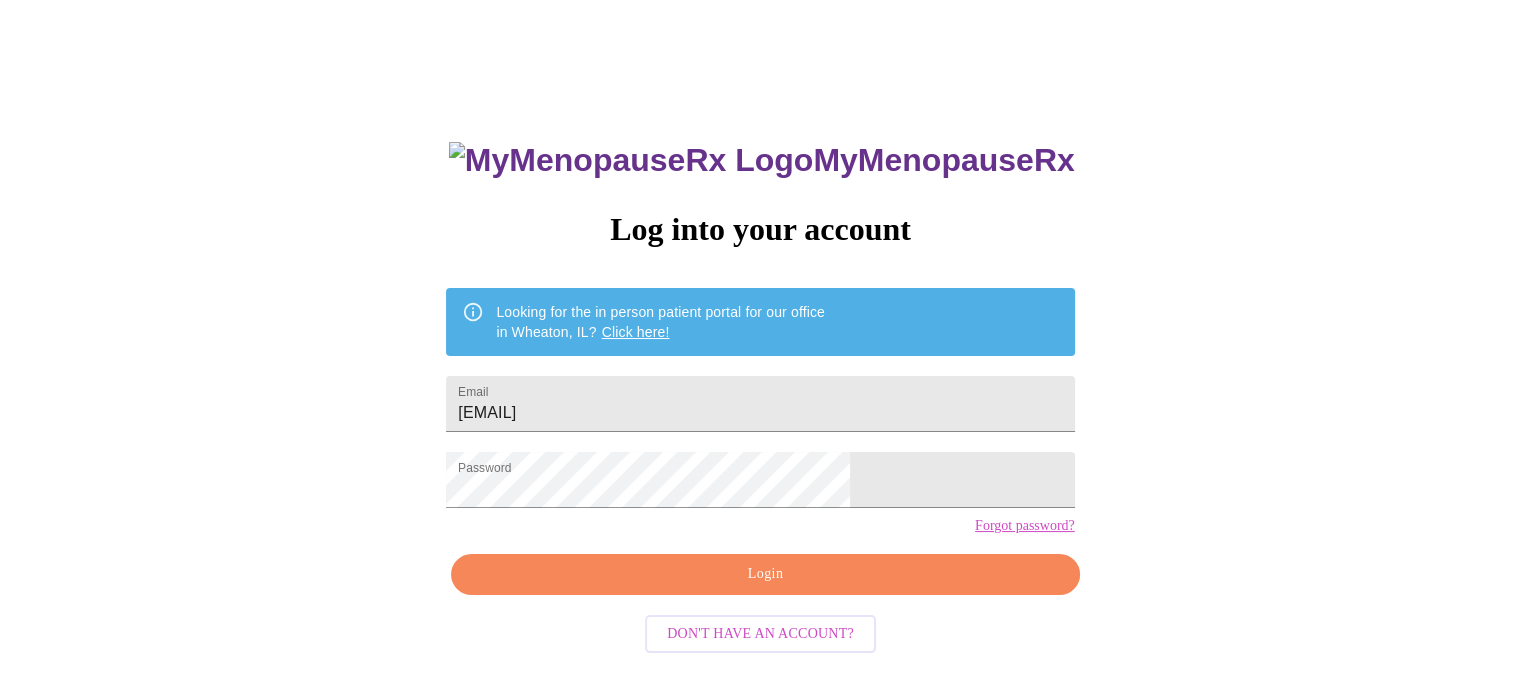 click on "[USERNAME] Log into your account Looking for the in person patient portal for our office   in [CITY], [STATE]? Click here! Email [EMAIL] Password Forgot password? Login Don't have an account?" at bounding box center (760, 457) 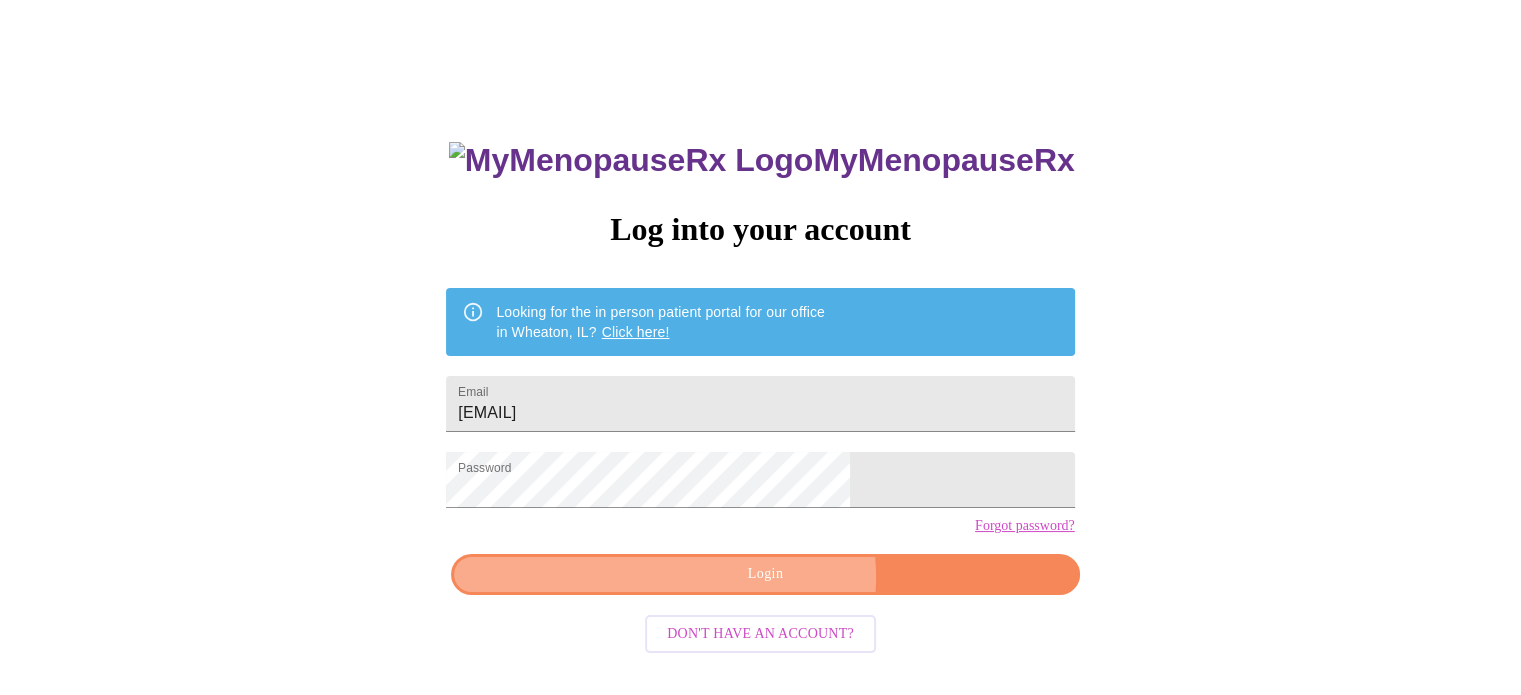 click on "Login" at bounding box center [765, 574] 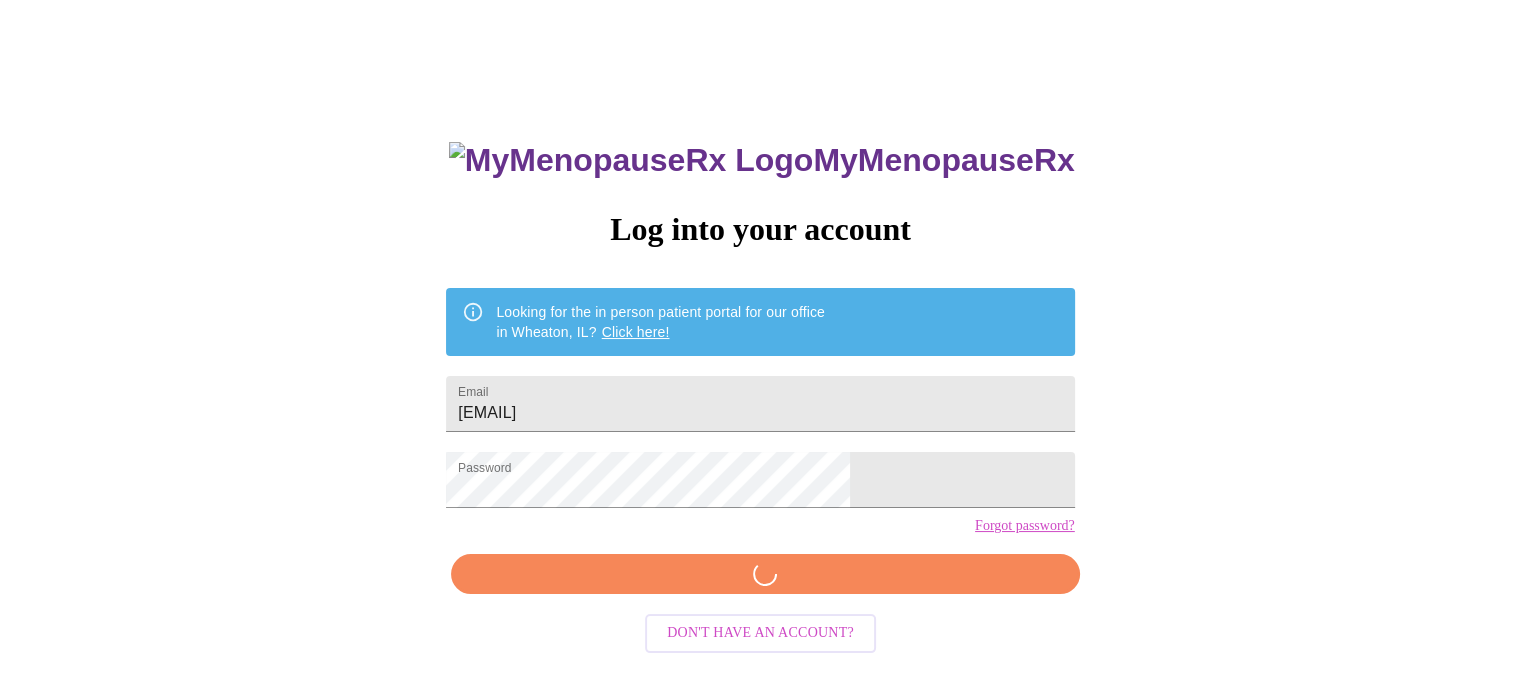 scroll, scrollTop: 0, scrollLeft: 0, axis: both 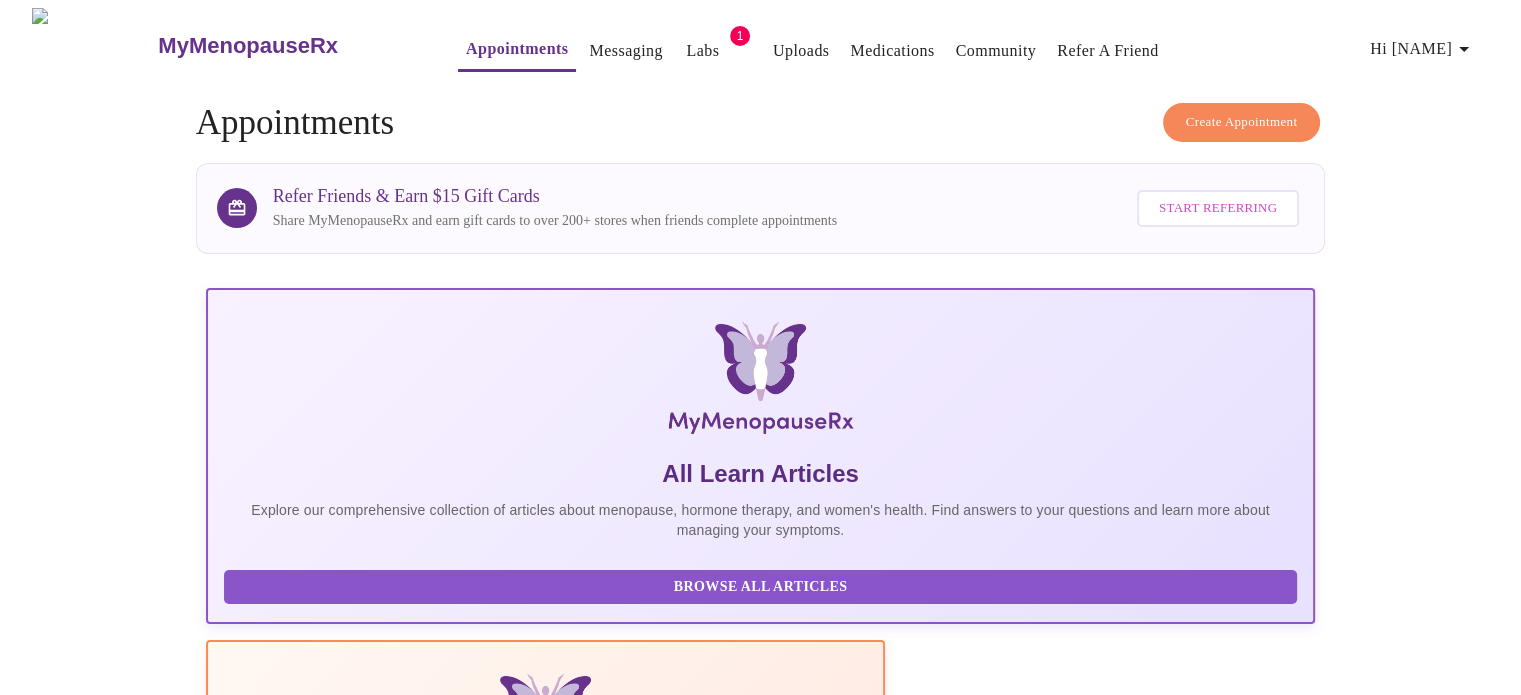 click on "Labs" at bounding box center [702, 51] 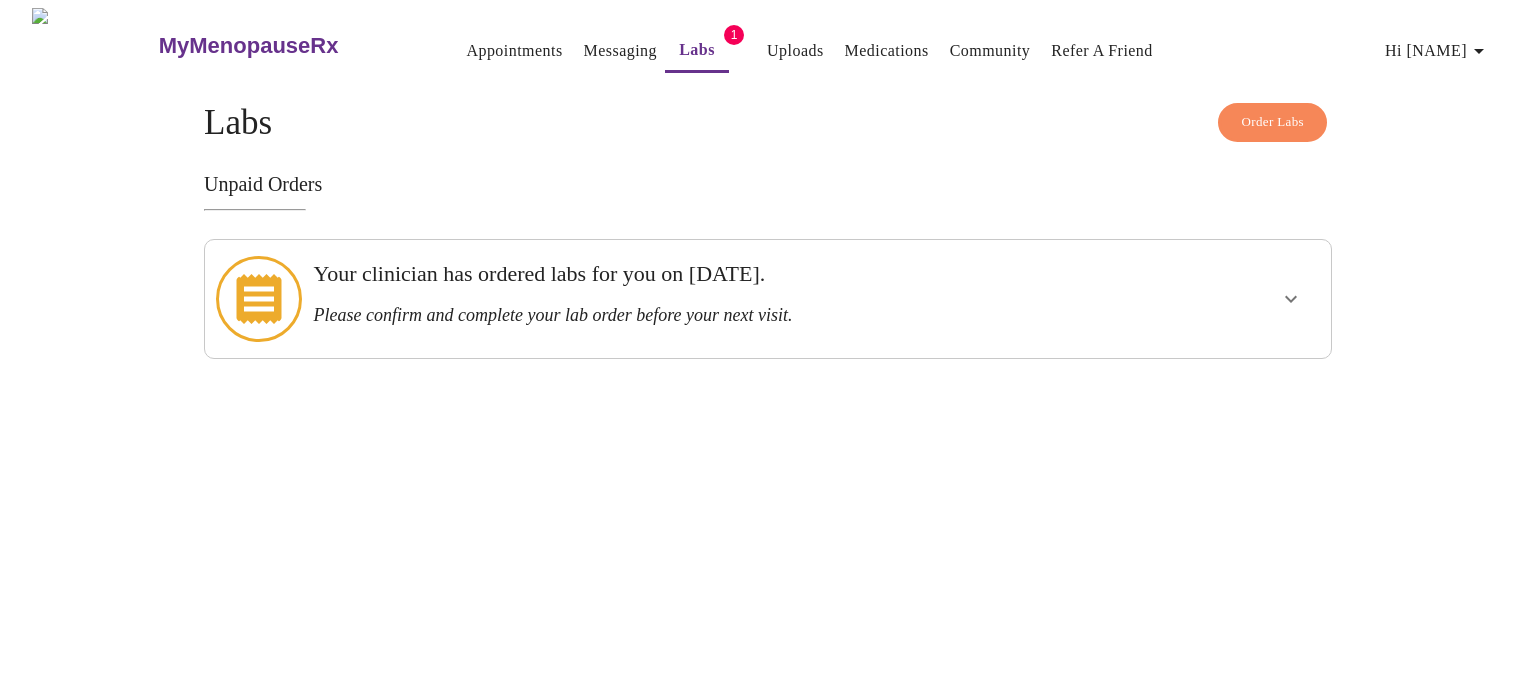 click on "Your clinician has ordered labs for you on [DATE]." at bounding box center [713, 274] 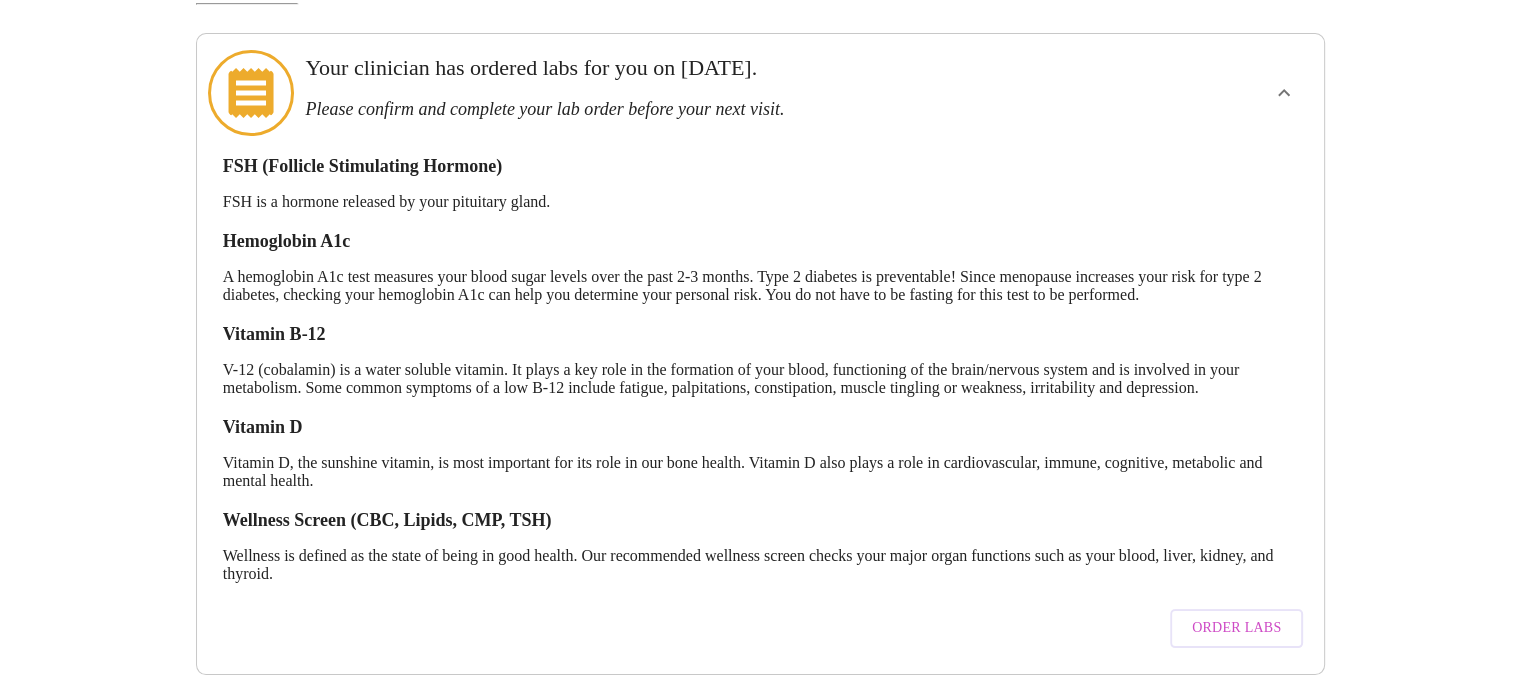 scroll, scrollTop: 252, scrollLeft: 0, axis: vertical 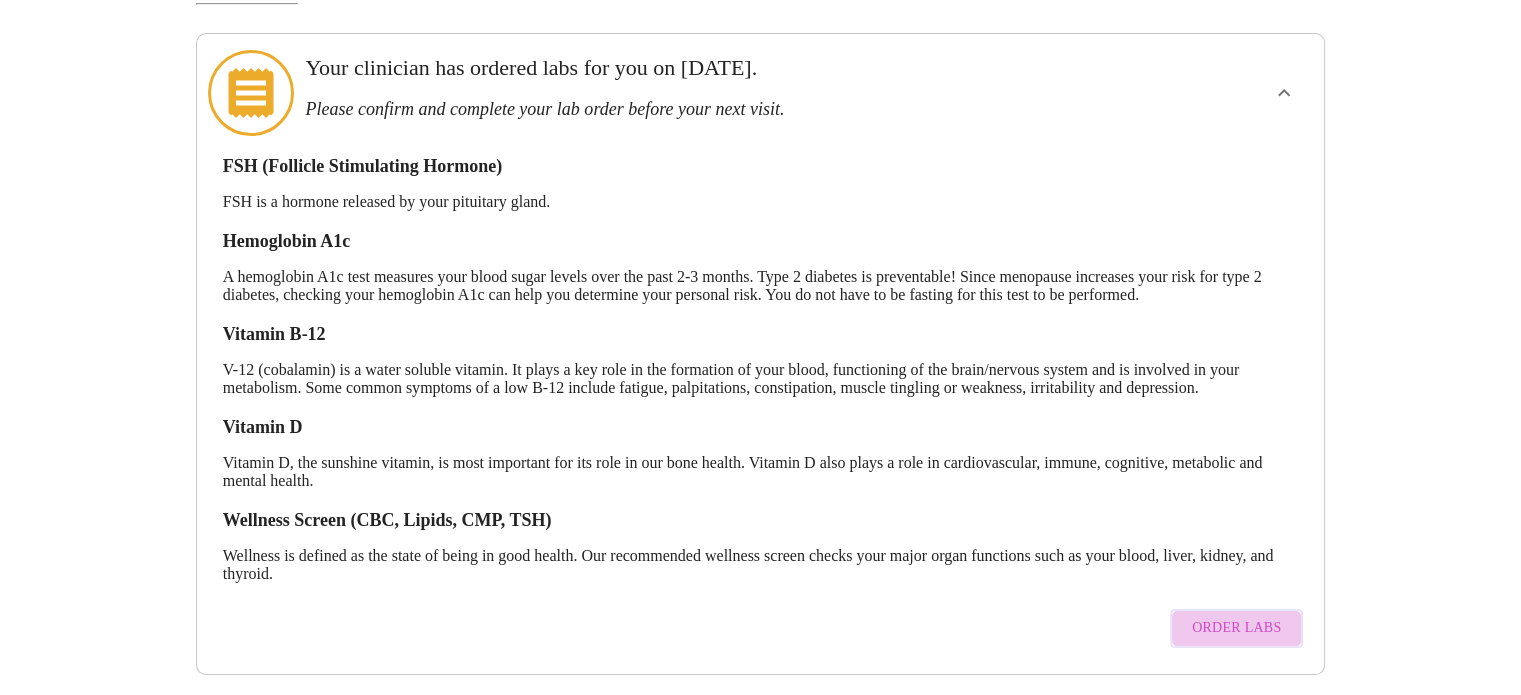 click on "Order Labs" at bounding box center (1236, 628) 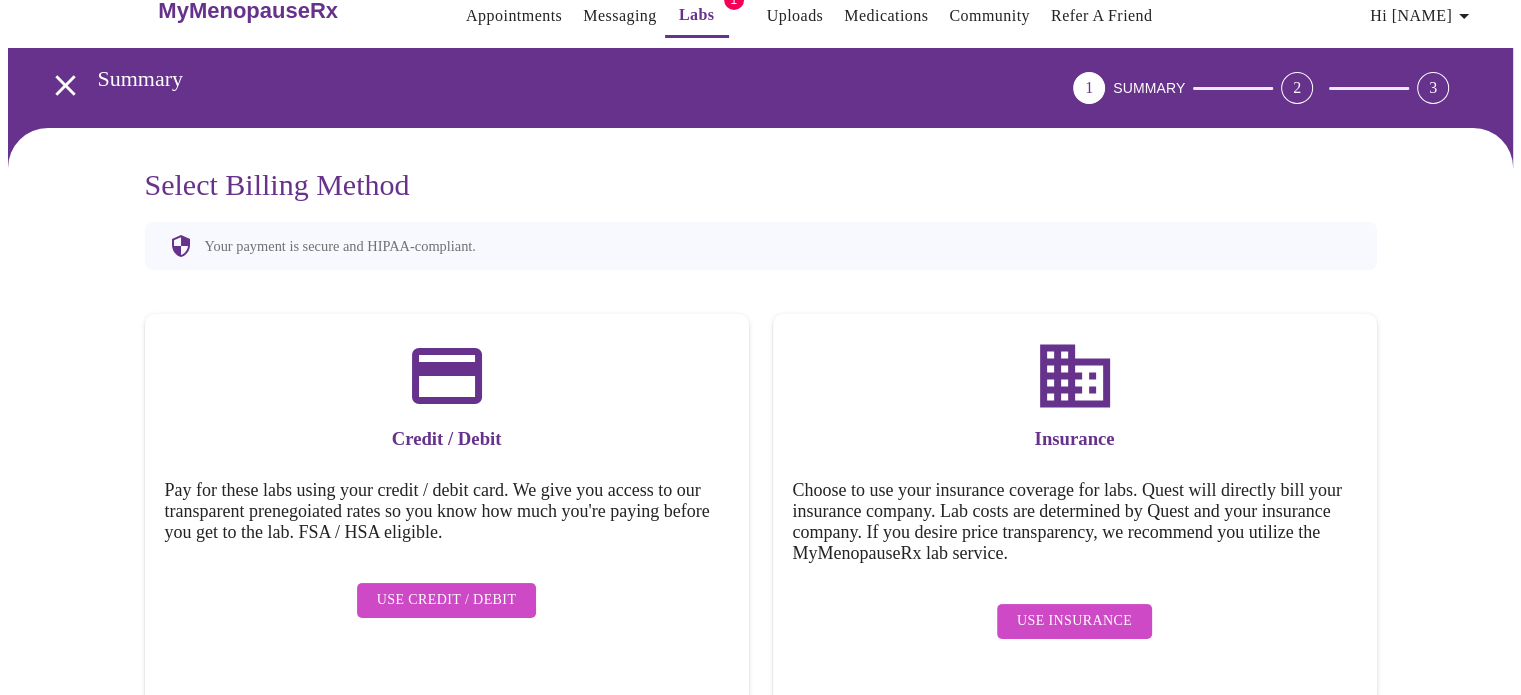 scroll, scrollTop: 36, scrollLeft: 0, axis: vertical 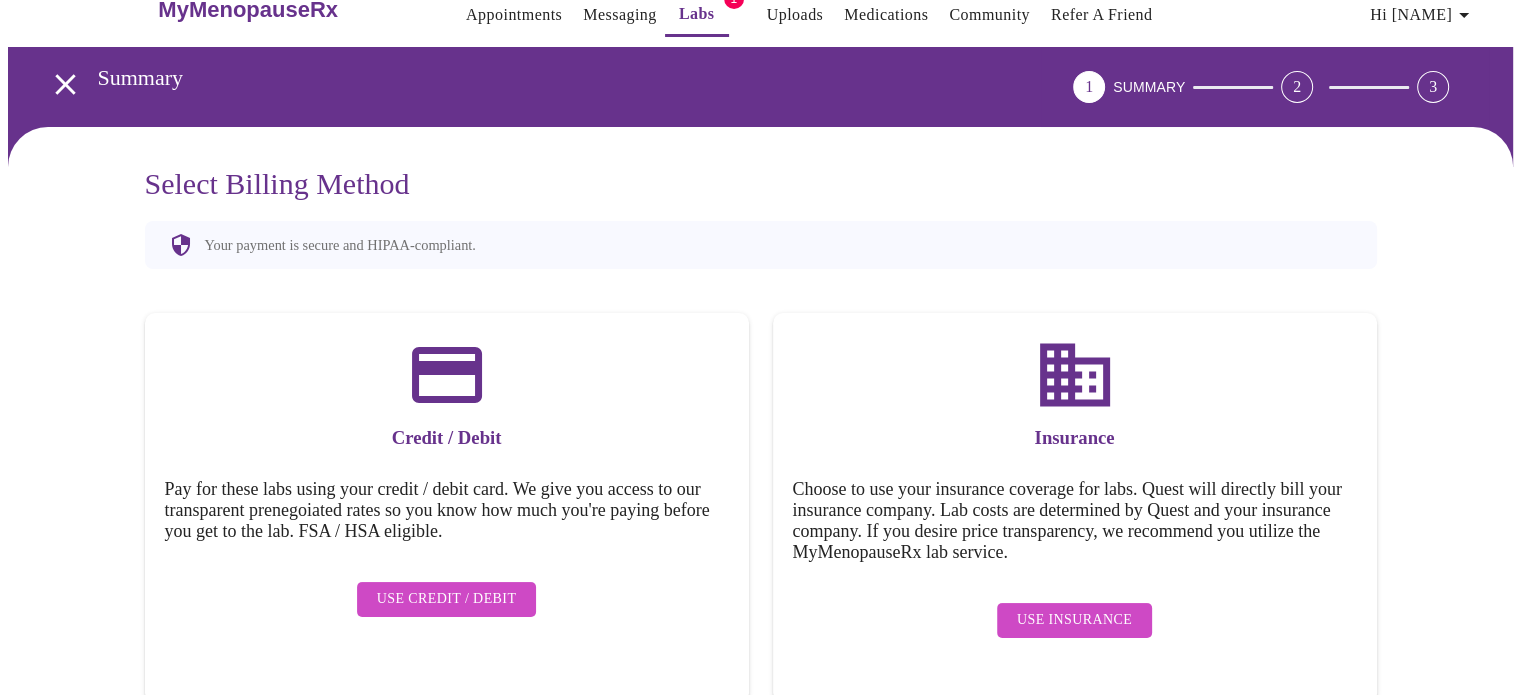 click on "Use Insurance" at bounding box center (1074, 620) 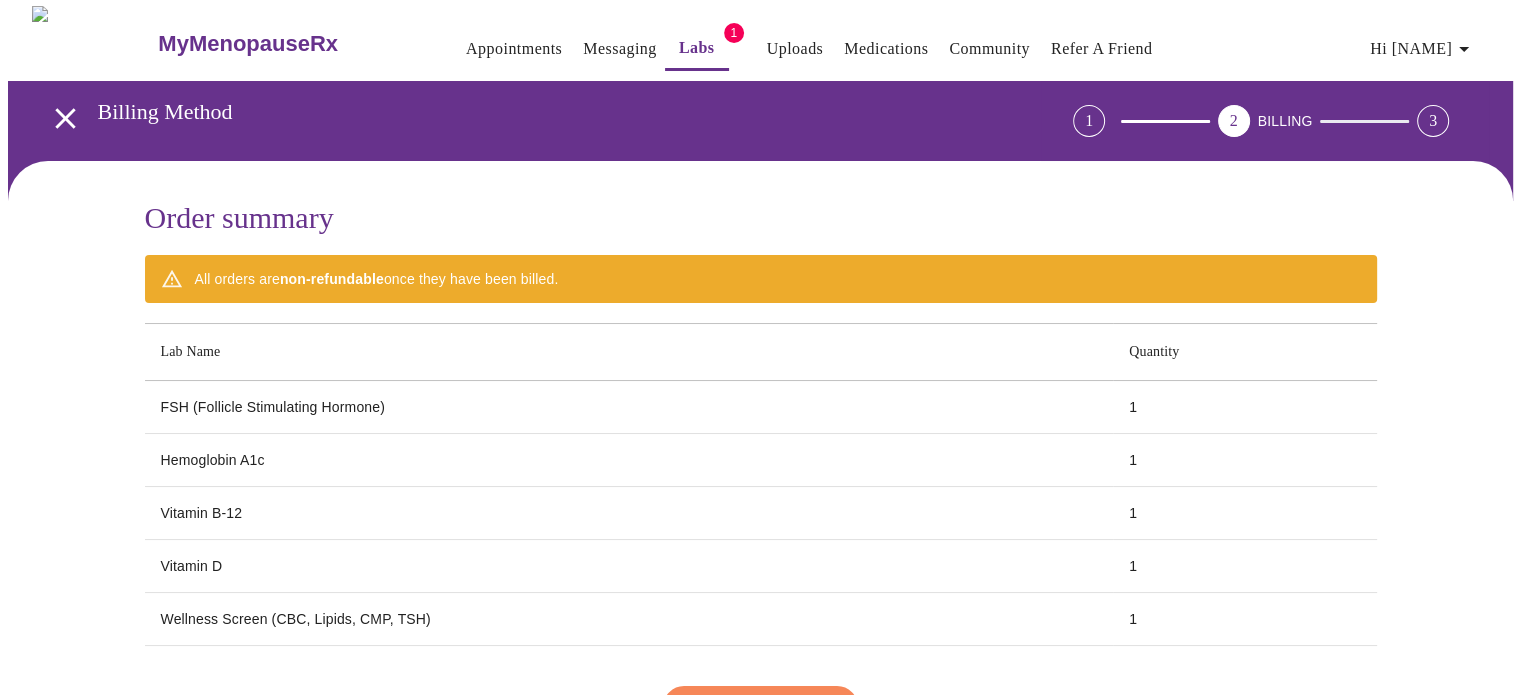 scroll, scrollTop: 0, scrollLeft: 0, axis: both 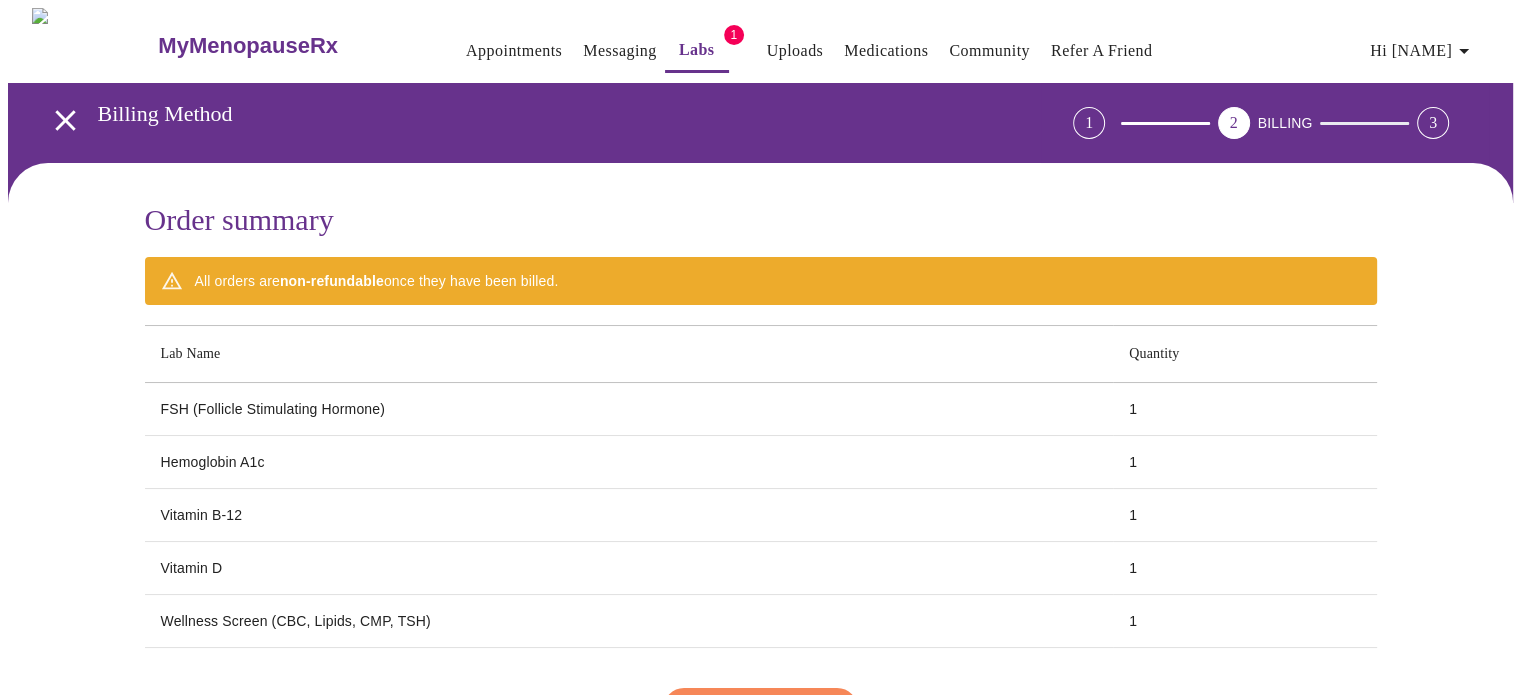 click on "Messaging" at bounding box center (619, 51) 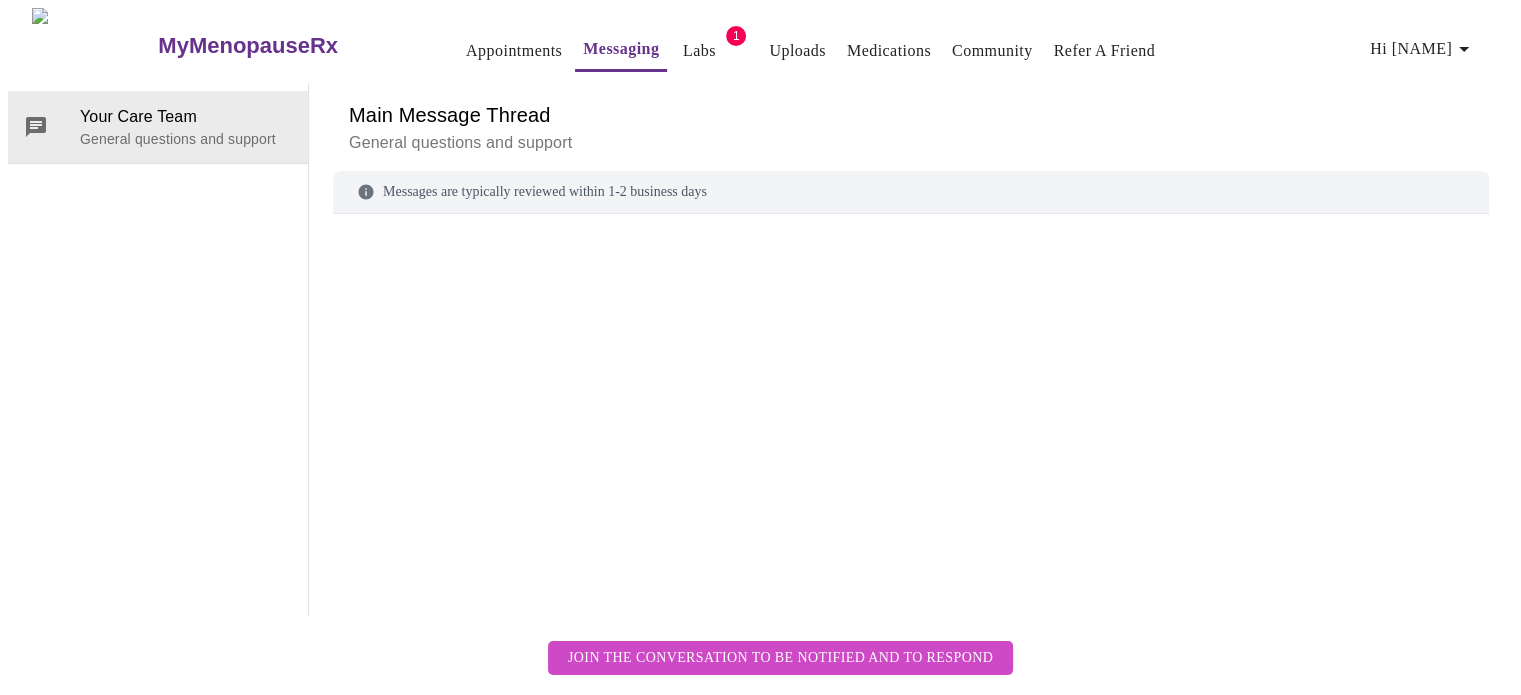 scroll, scrollTop: 75, scrollLeft: 0, axis: vertical 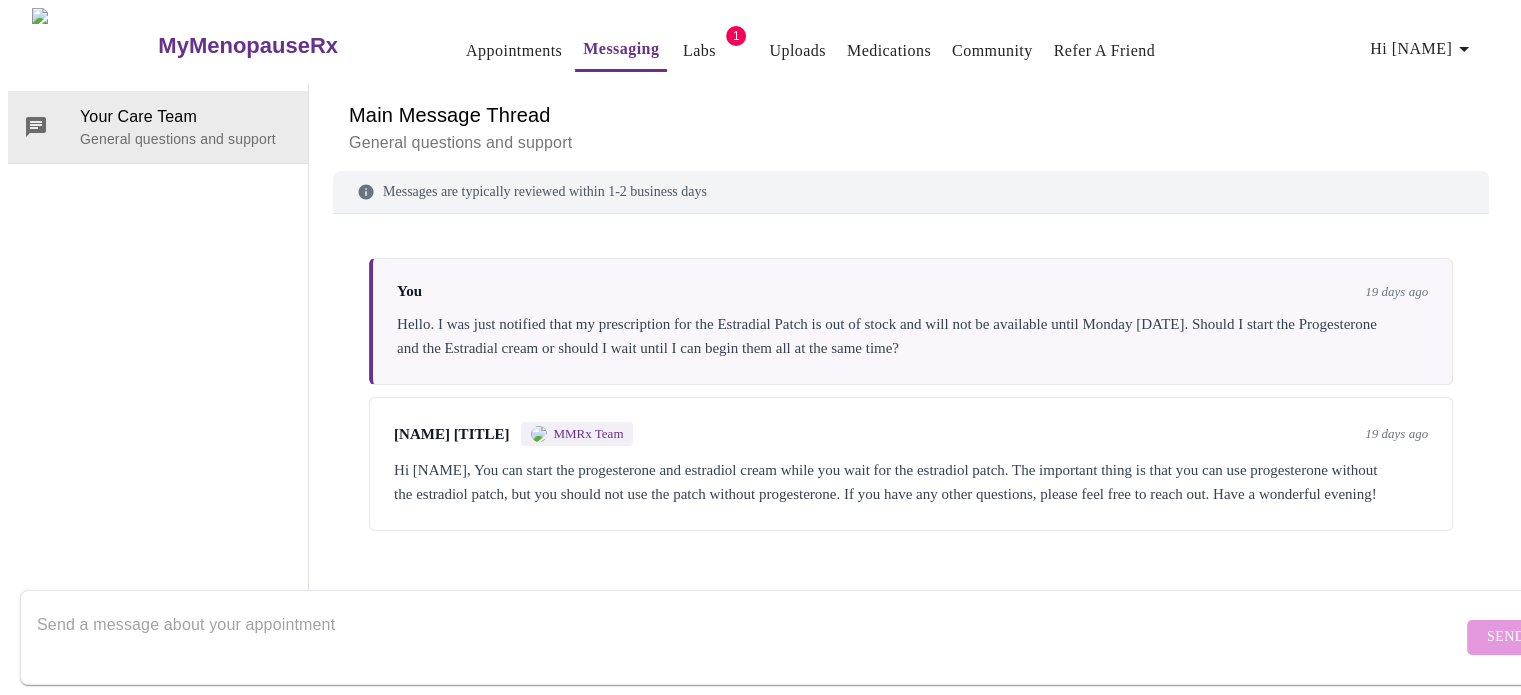 click at bounding box center (749, 637) 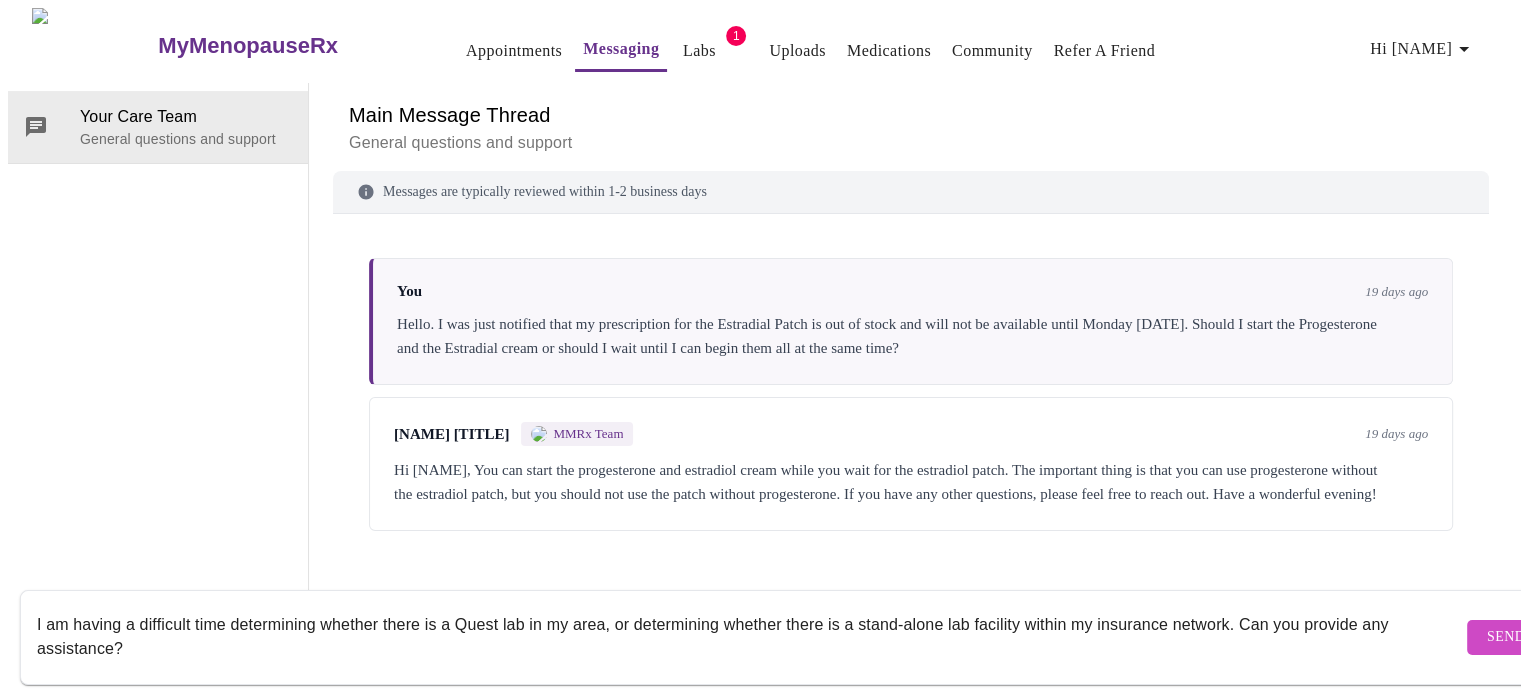 scroll, scrollTop: 75, scrollLeft: 0, axis: vertical 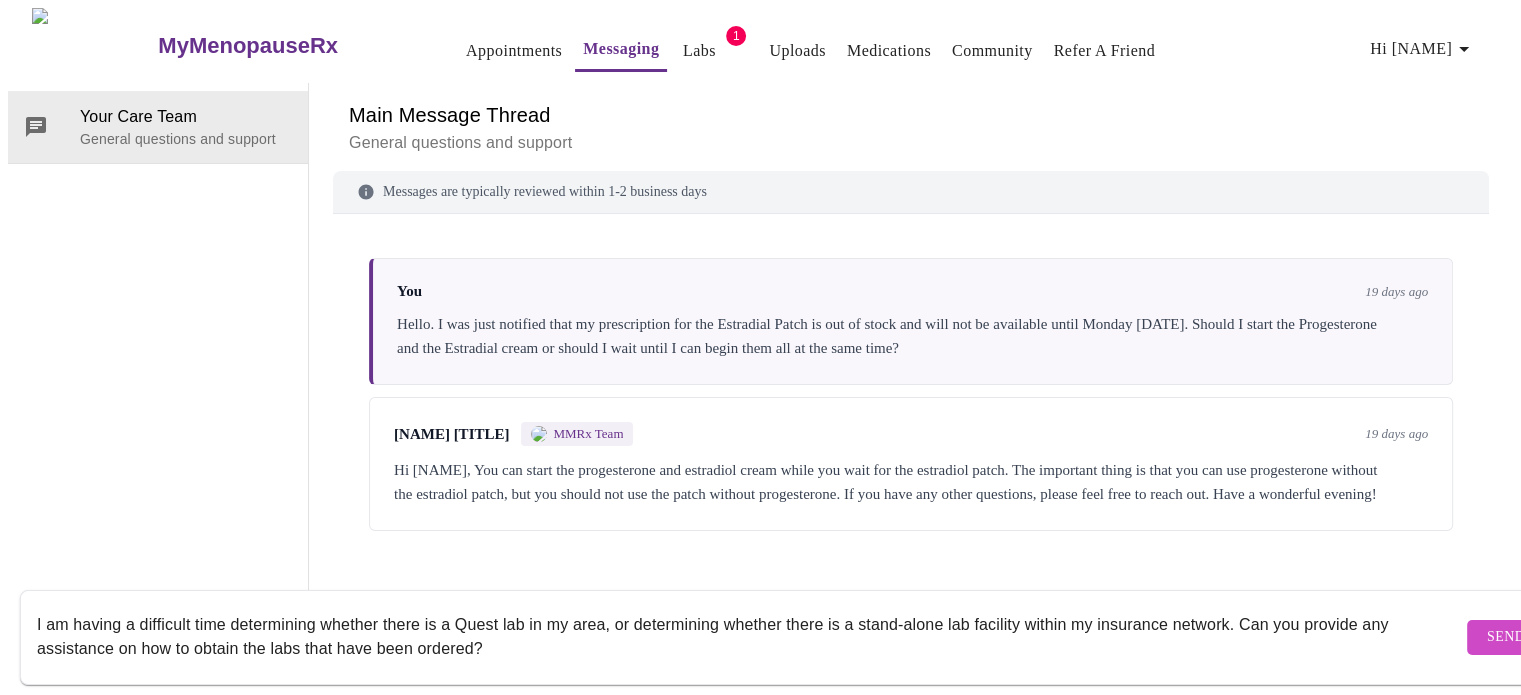 type on "I am having a difficult time determining whether there is a Quest lab in my area, or determining whether there is a stand-alone lab facility within my insurance network. Can you provide any assistance on how to obtain the labs that have been ordered?" 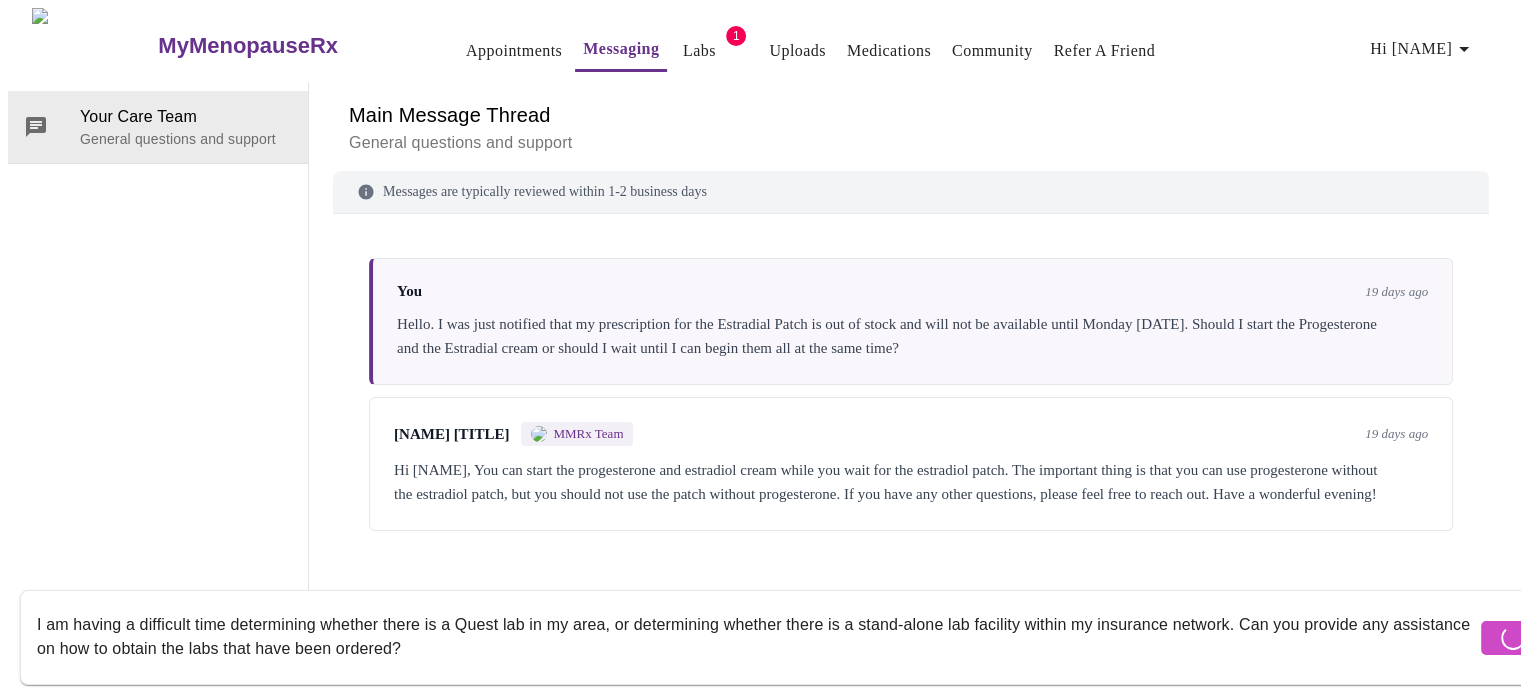 type 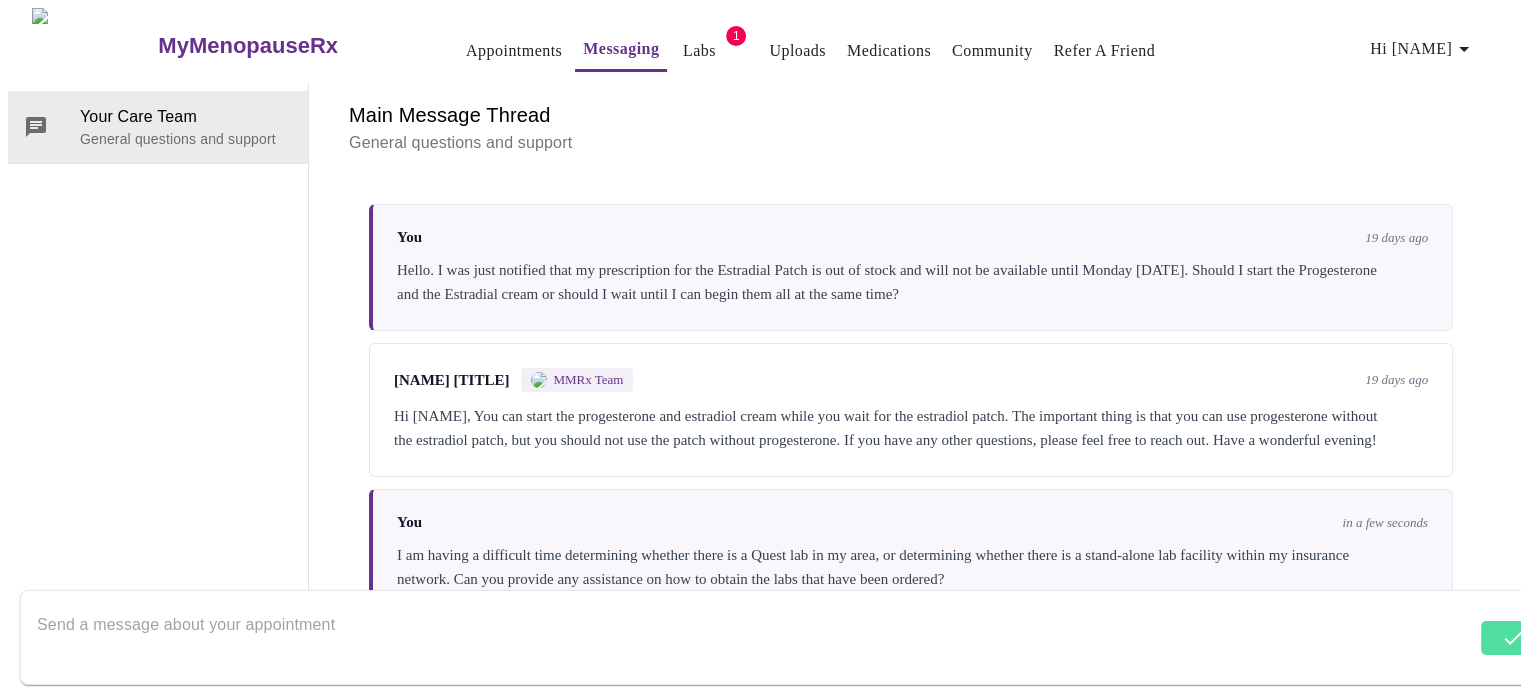 scroll, scrollTop: 0, scrollLeft: 0, axis: both 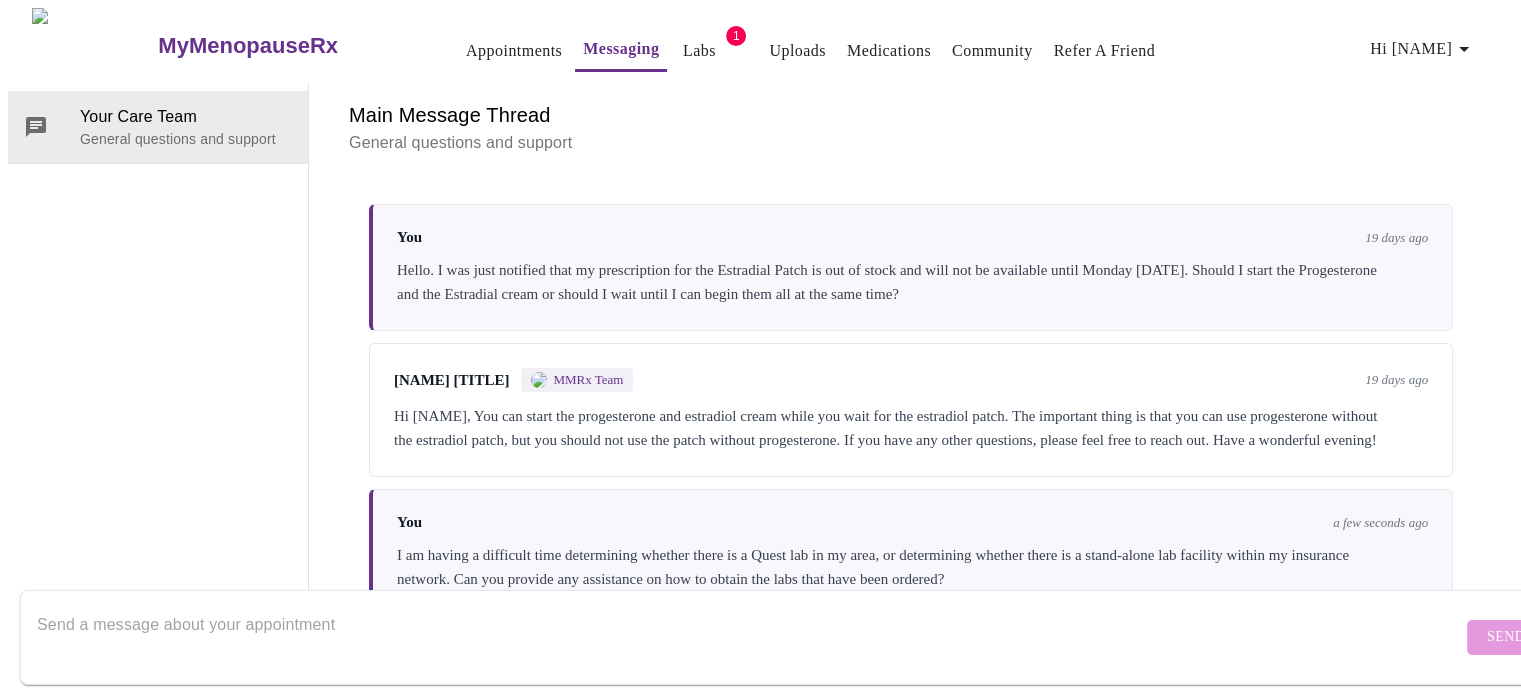 click on "Labs" at bounding box center (699, 51) 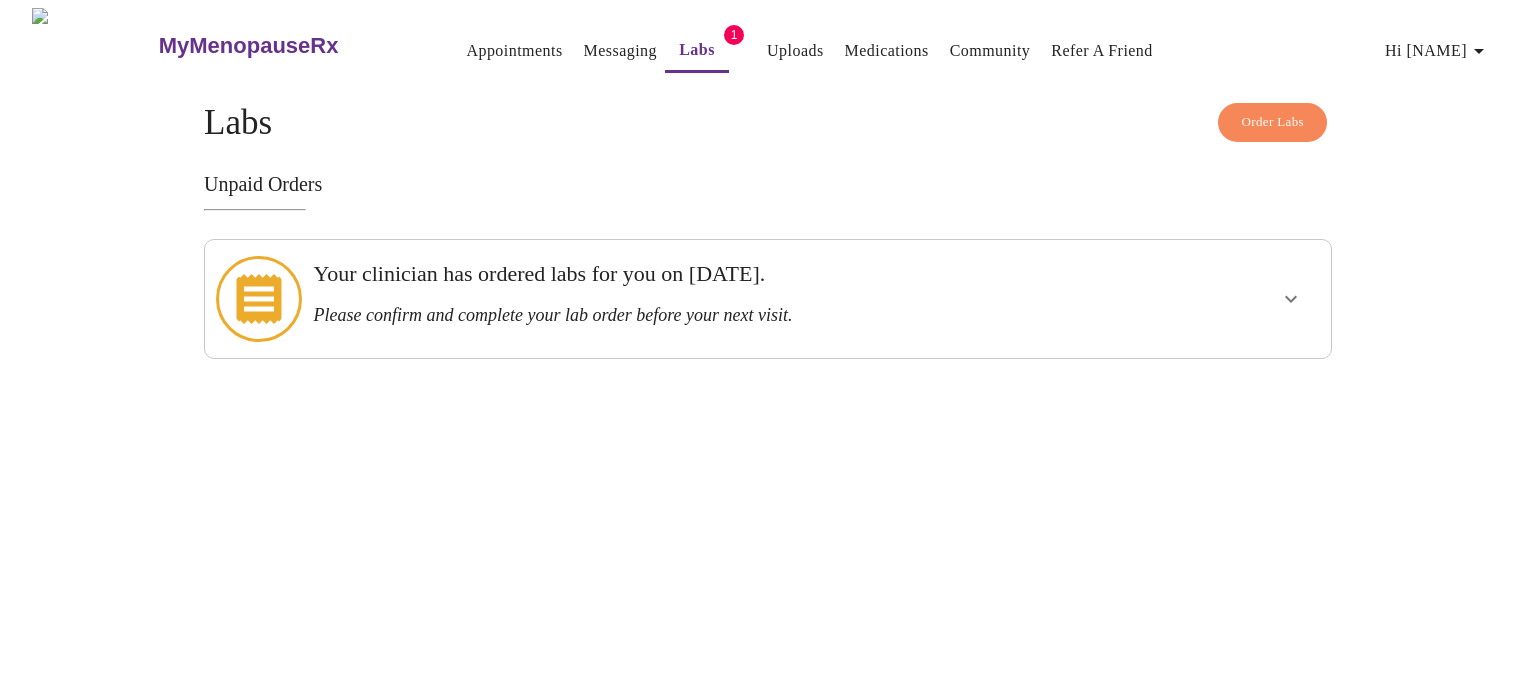 click 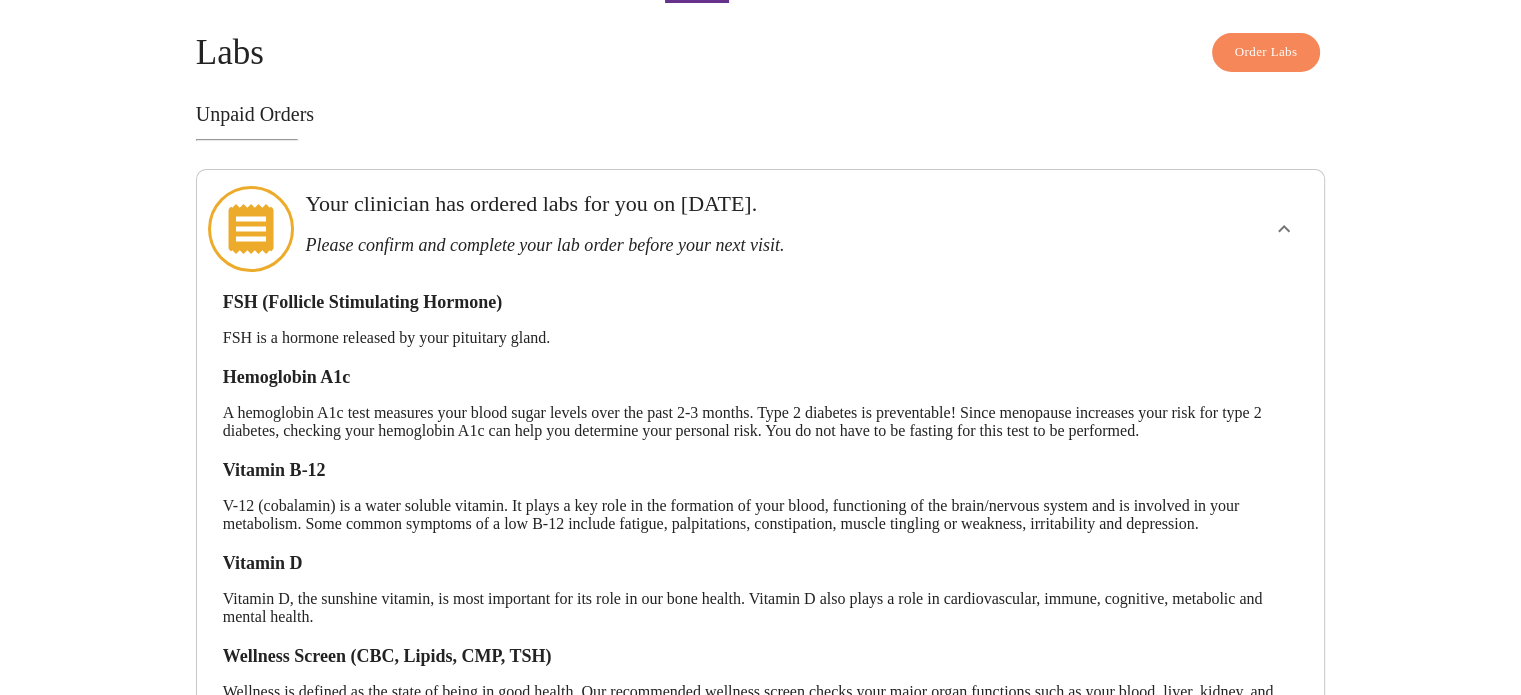 scroll, scrollTop: 52, scrollLeft: 0, axis: vertical 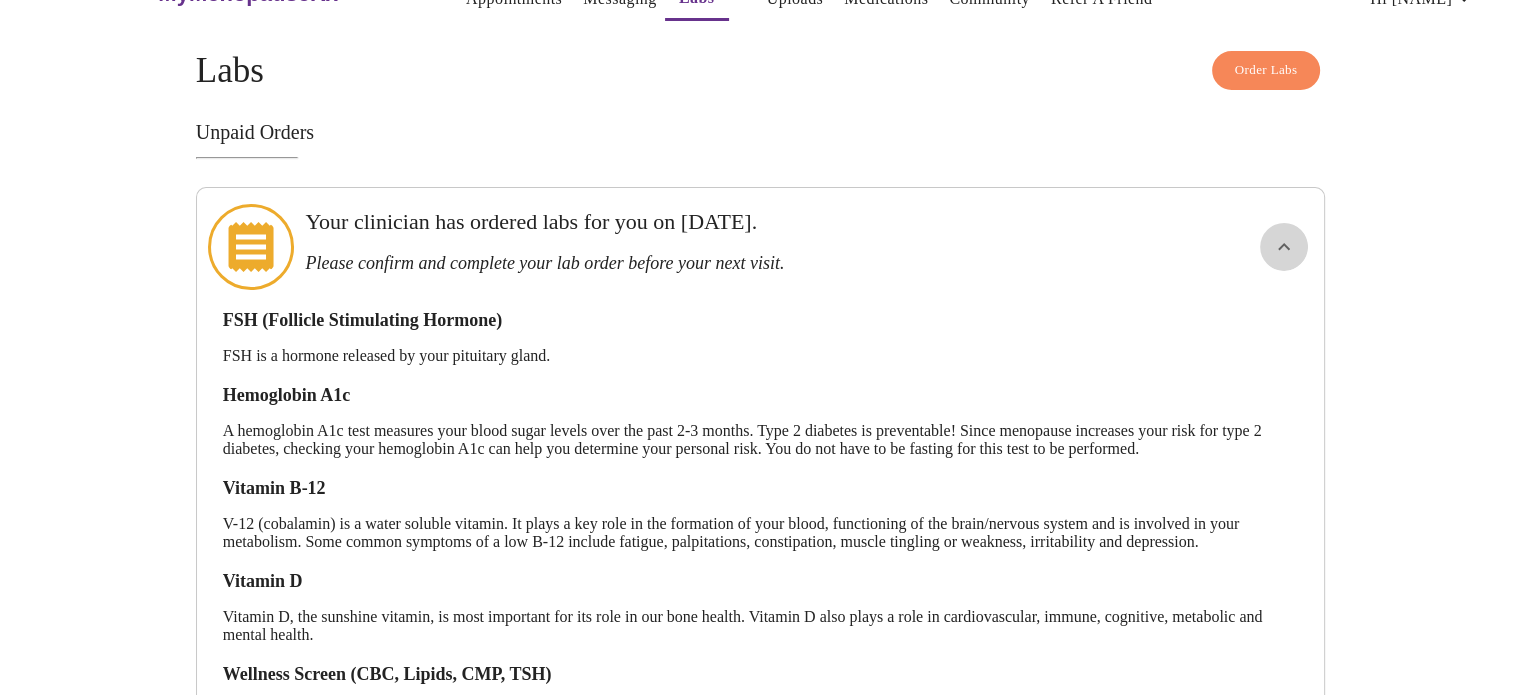 click 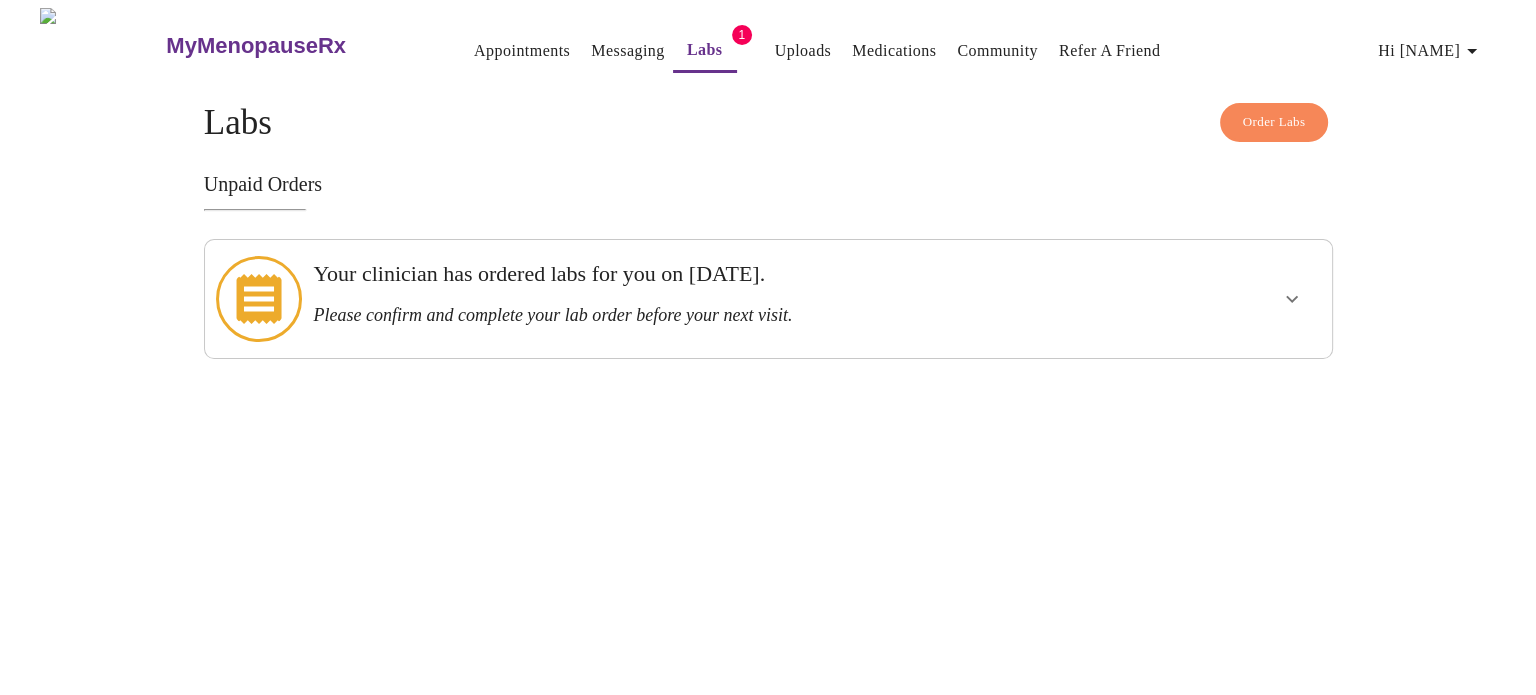 scroll, scrollTop: 0, scrollLeft: 0, axis: both 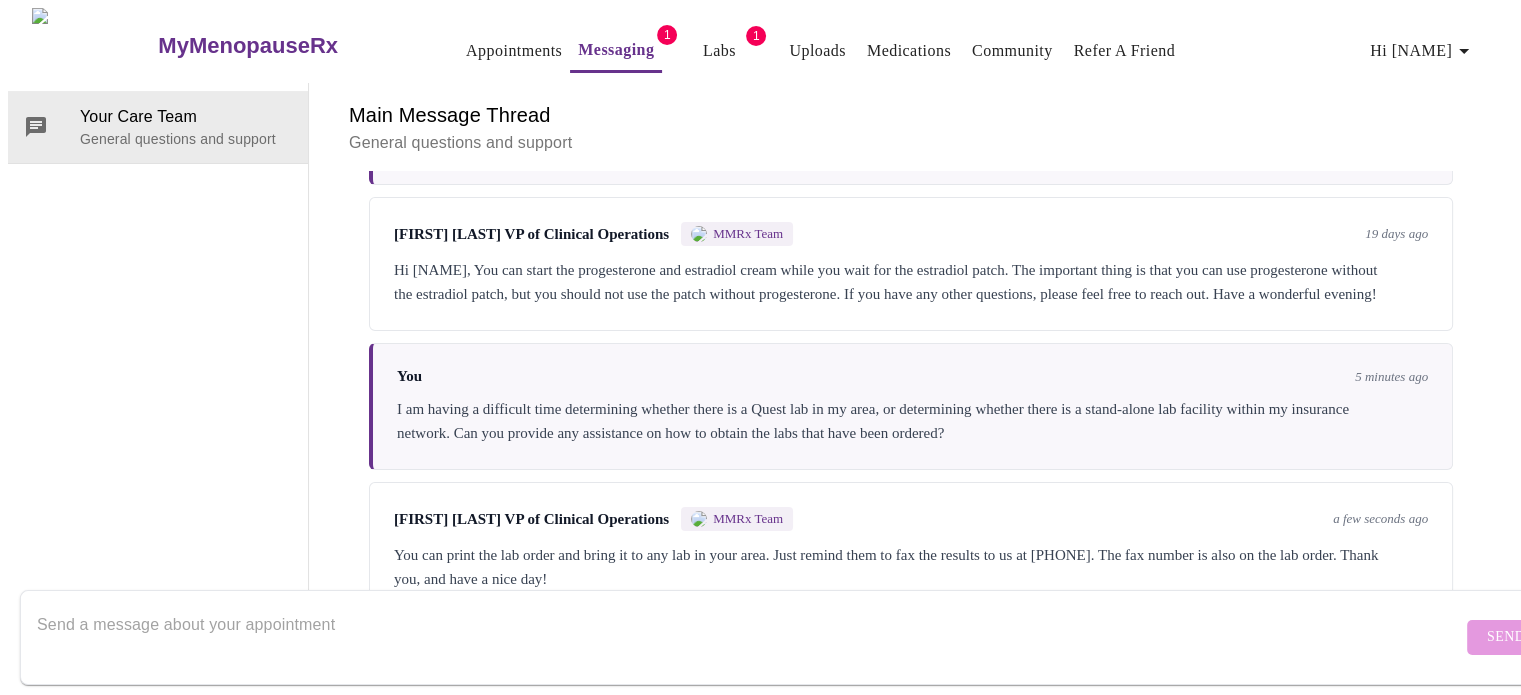 click on "Main Message Thread General questions and support Messages are typically reviewed within 1-2 business days You 19 days ago Hello. I was just notified that my prescription for the Estradial Patch is out of stock and will not be available until Monday 7/21. Should I start the Progesterone and the Estradial cream or should I wait until I can begin them all at the same time? Michelle Corcoran VP of Clinical Operations MMRx Team 19 days ago Hi Roechelle,
You can start the progesterone and estradiol cream while you wait for the estradiol patch. The important thing is that you can use progesterone without the estradiol patch, but you should not use the patch without progesterone.
If you have any other questions, please feel free to reach out. Have a wonderful evening! You 5 minutes ago Michelle Corcoran VP of Clinical Operations MMRx Team a few seconds ago Send" at bounding box center [911, 349] 